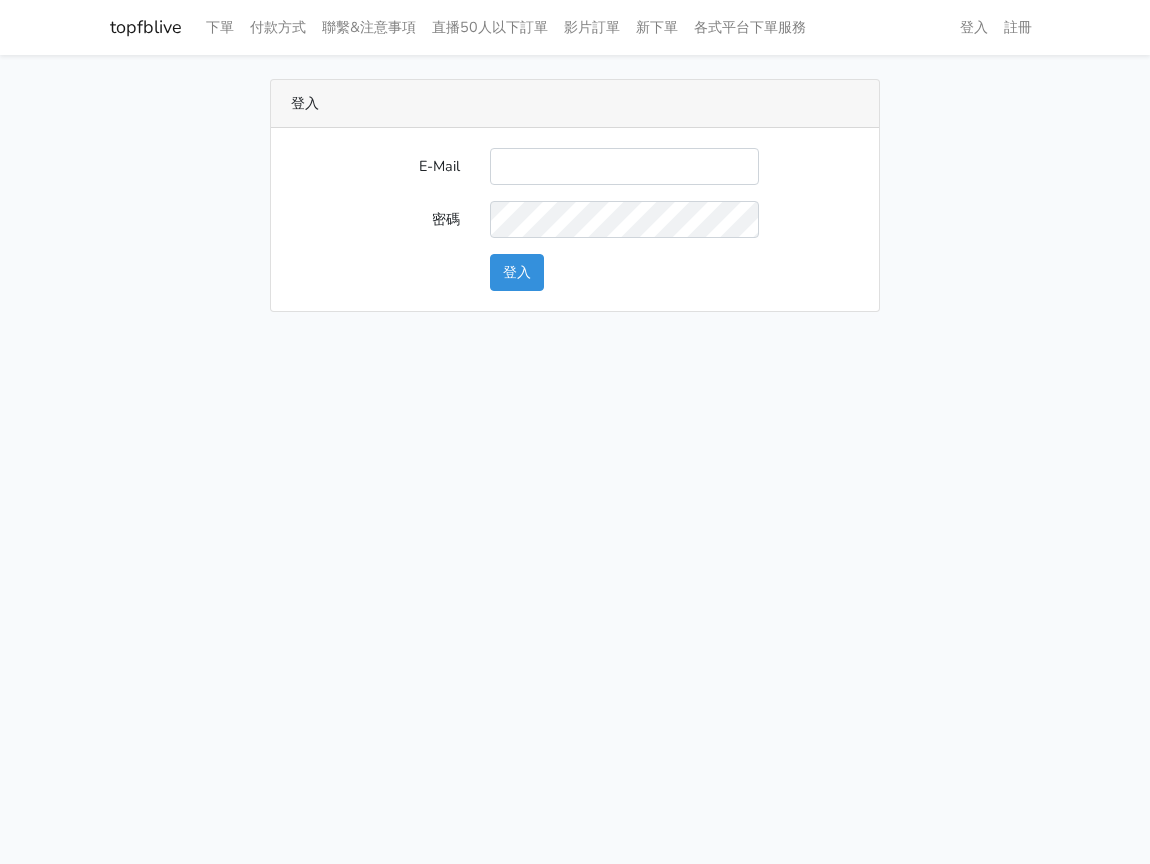 scroll, scrollTop: 0, scrollLeft: 0, axis: both 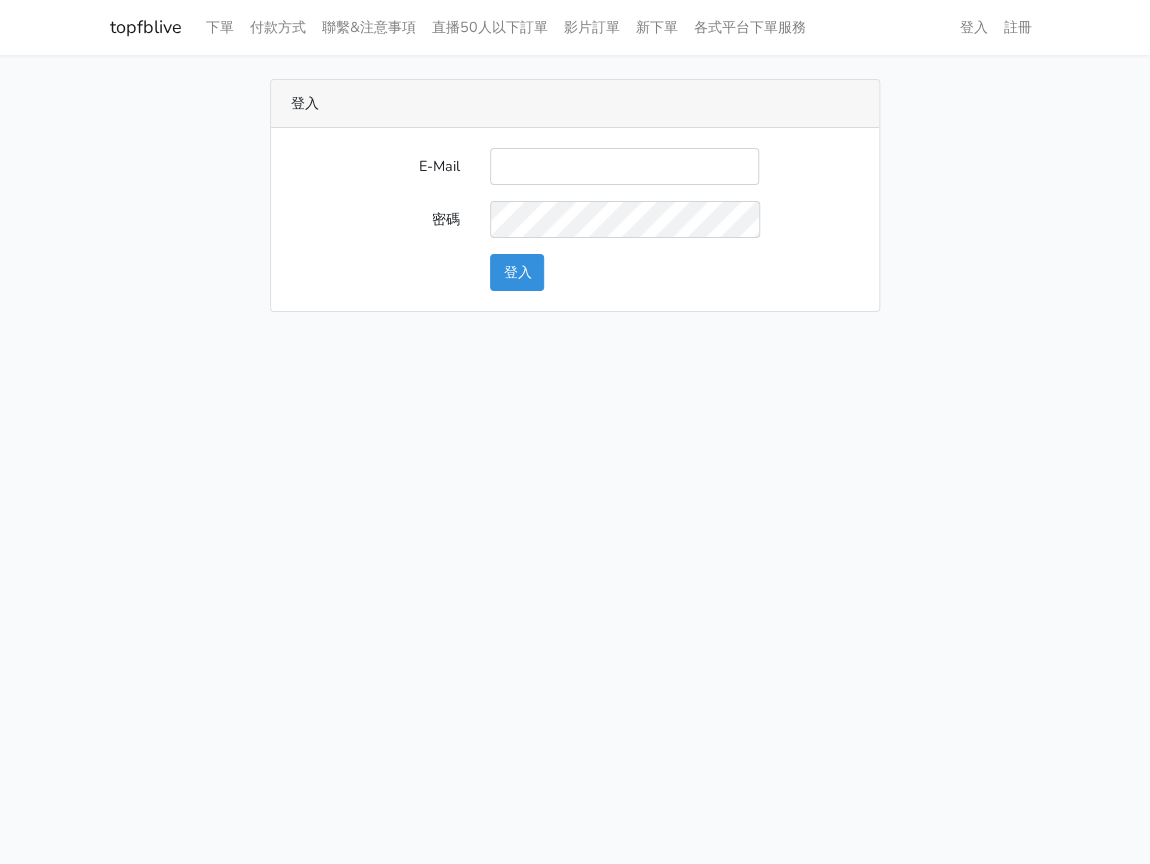 type on "naimibird6324@gmail.com" 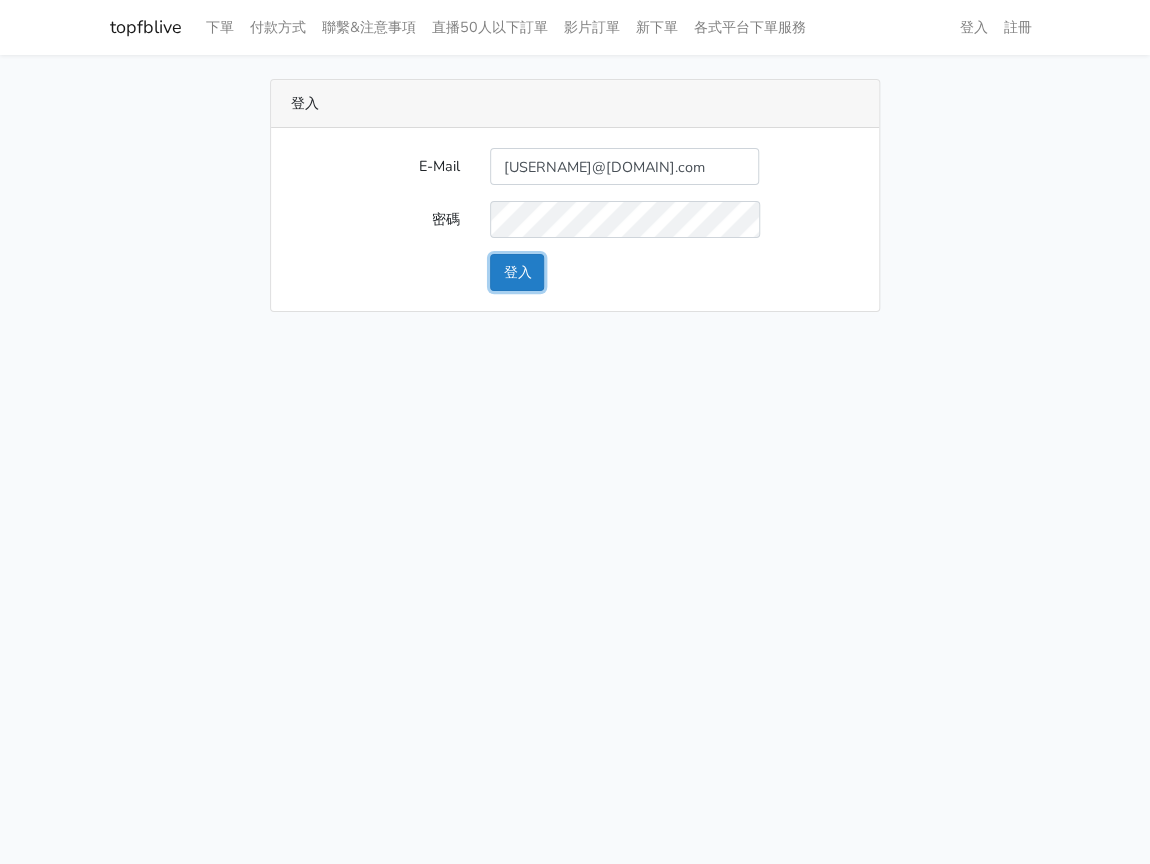 click on "登入" at bounding box center (517, 272) 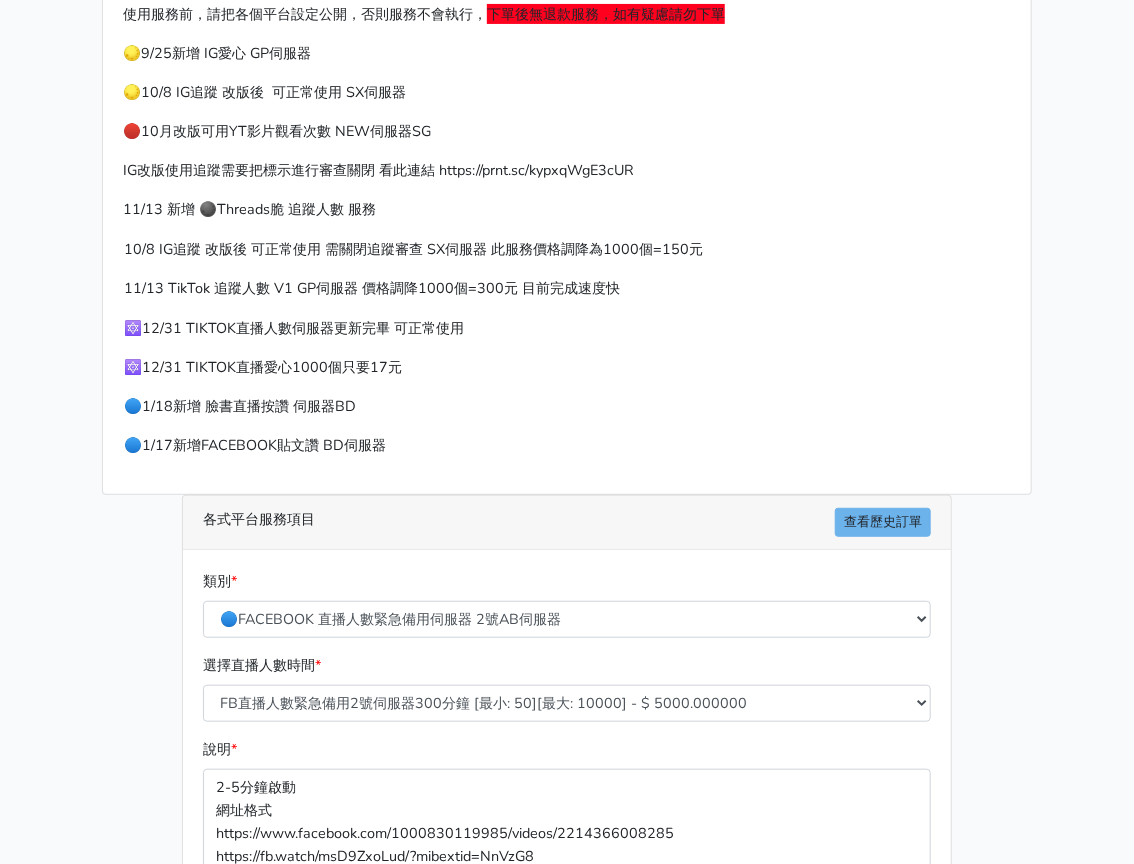scroll, scrollTop: 300, scrollLeft: 0, axis: vertical 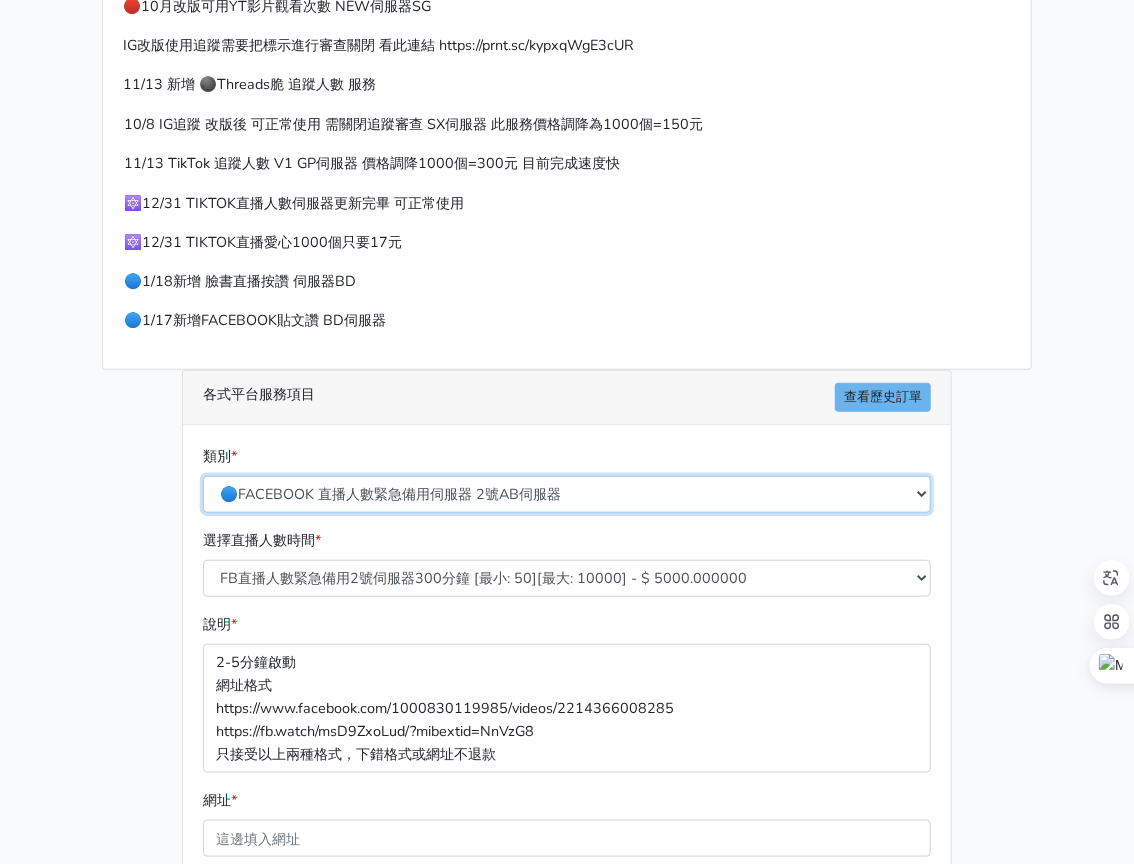 click on "🔵FACEBOOK 直播人數緊急備用伺服器 2號AB伺服器
🔵FACEBOOK 網軍專用貼文留言 安全保密
🔵FACEBOOK 直播人數伺服器 快進
🔵9/30 FACEBOOK 直播人數緩慢進場緩慢退場 台灣獨家
🔵FACEBOOK 直播人數緊急備用伺服器 J1
🔵FACEBOOK按讚-追蹤-評論-社團成員-影片觀看-短影片觀看
🔵台灣帳號FACEBOOK按讚、表情、分享、社團、追蹤服務" at bounding box center [567, 494] 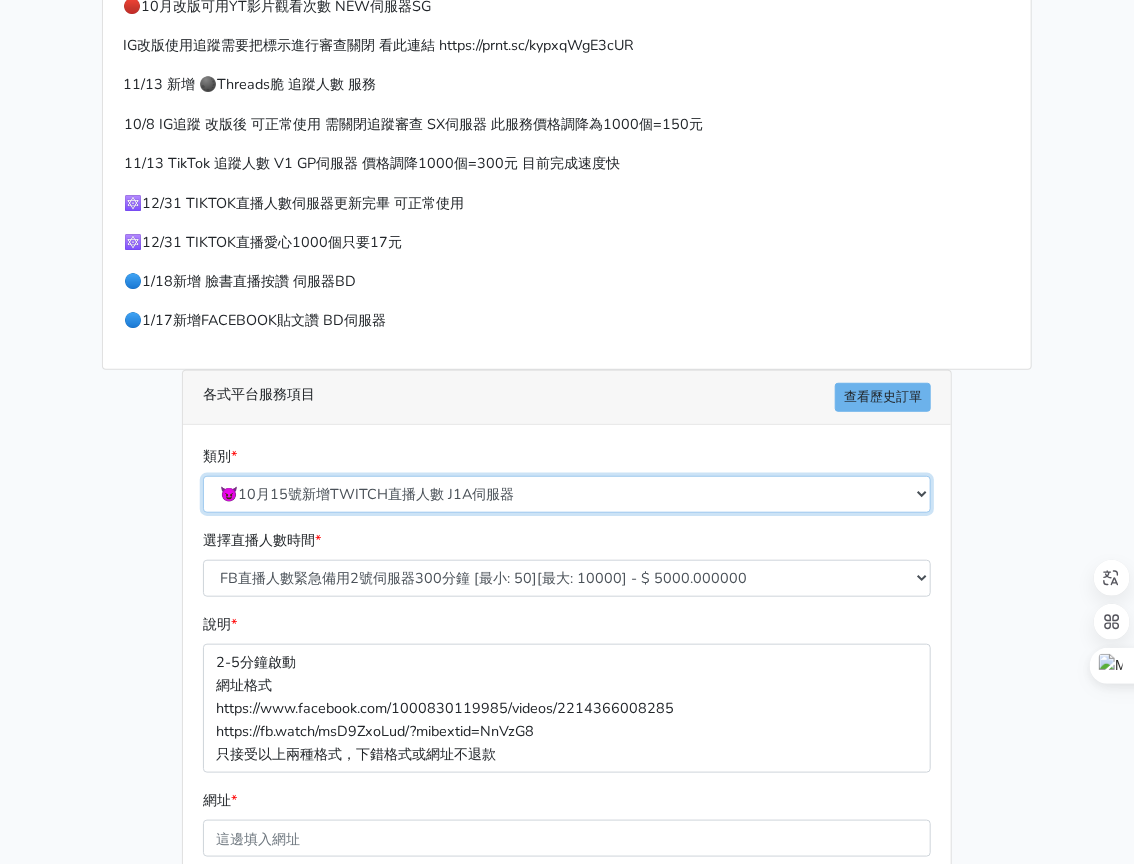 click on "🔵FACEBOOK 直播人數緊急備用伺服器 2號AB伺服器
🔵FACEBOOK 網軍專用貼文留言 安全保密
🔵FACEBOOK 直播人數伺服器 快進
🔵9/30 FACEBOOK 直播人數緩慢進場緩慢退場 台灣獨家
🔵FACEBOOK 直播人數緊急備用伺服器 J1
🔵FACEBOOK按讚-追蹤-評論-社團成員-影片觀看-短影片觀看
🔵台灣帳號FACEBOOK按讚、表情、分享、社團、追蹤服務" at bounding box center (567, 494) 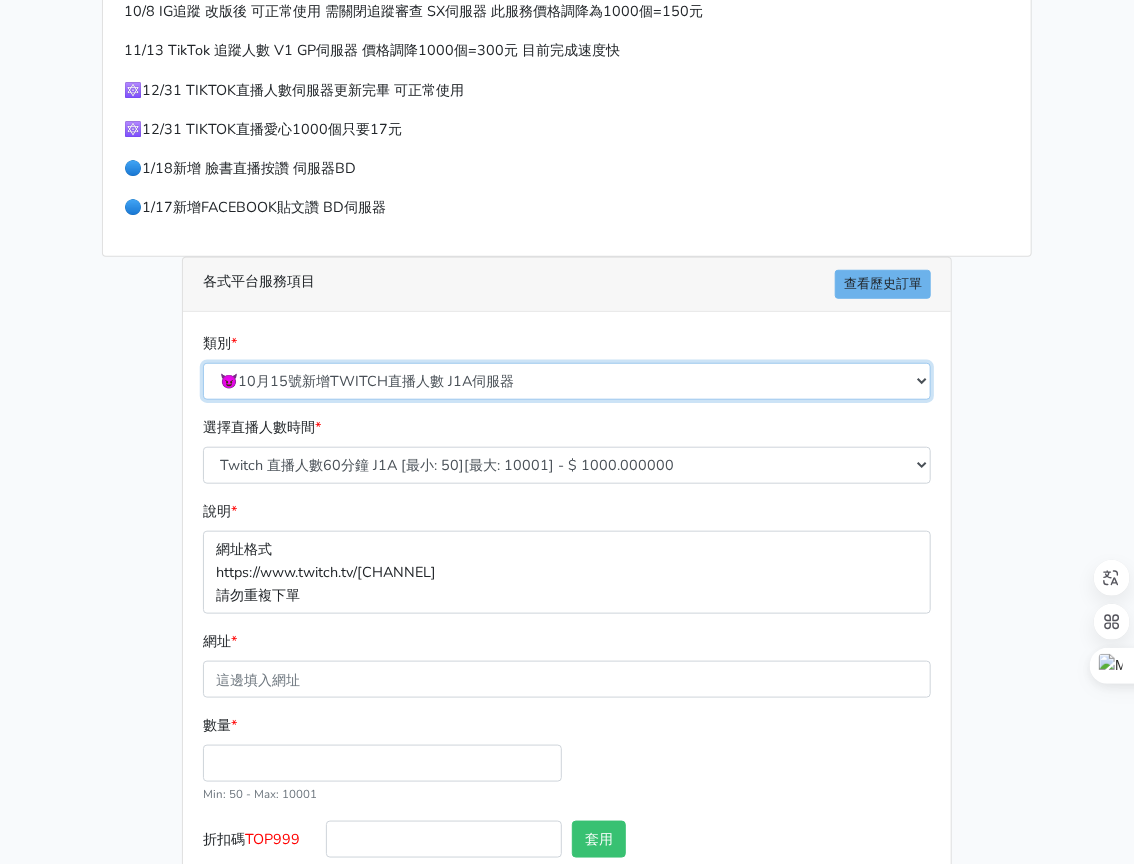 scroll, scrollTop: 500, scrollLeft: 0, axis: vertical 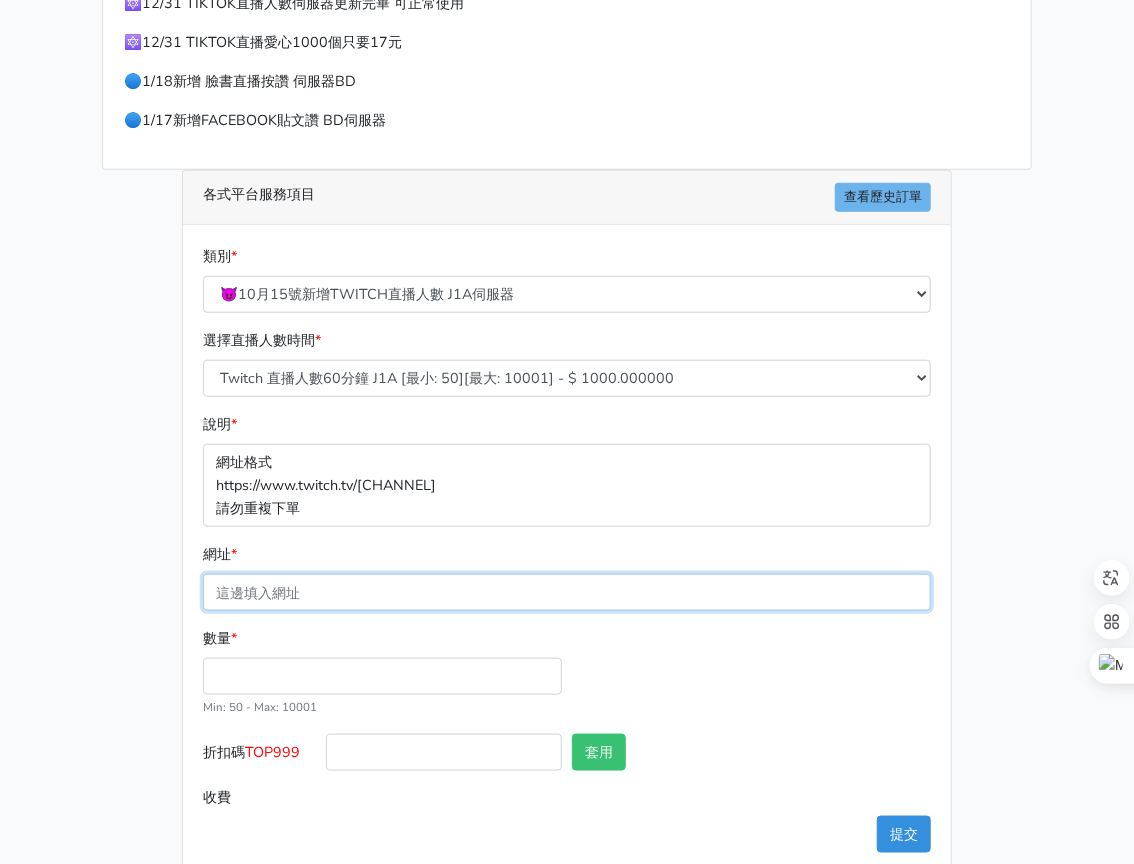 click on "網址 *" at bounding box center (567, 592) 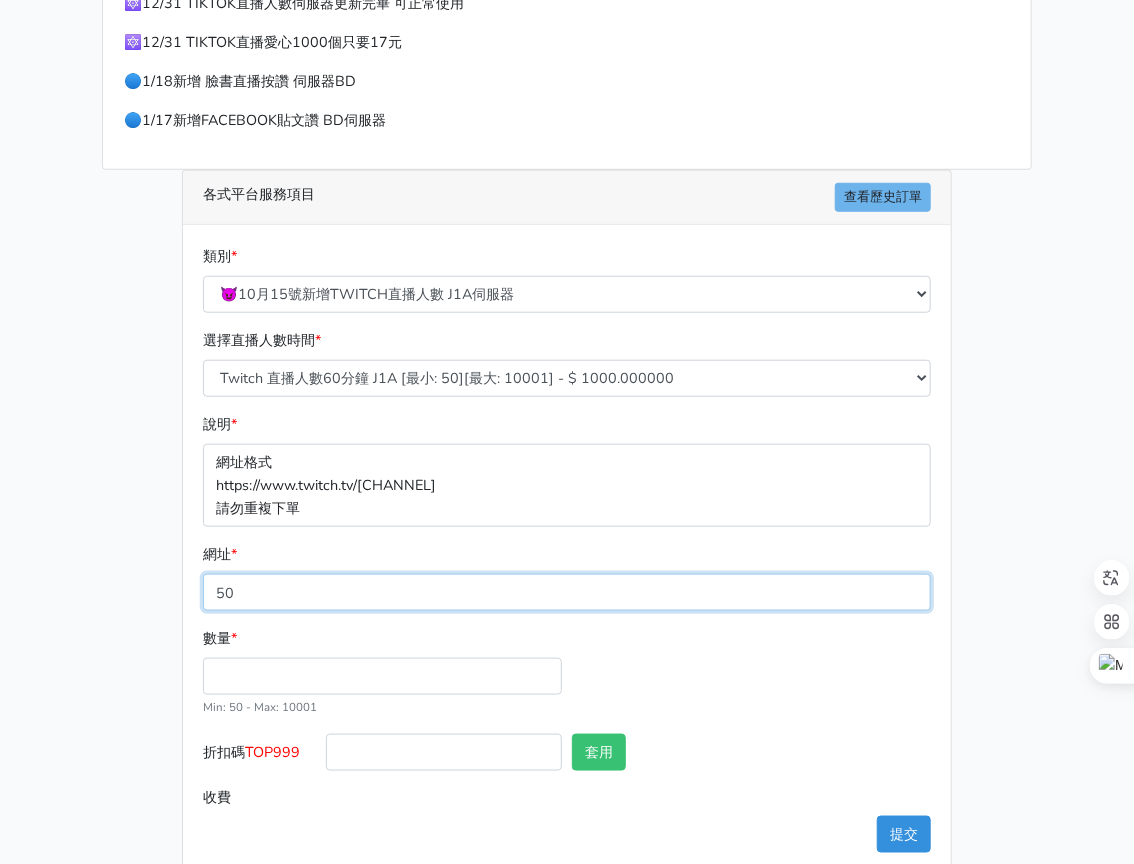 type on "50" 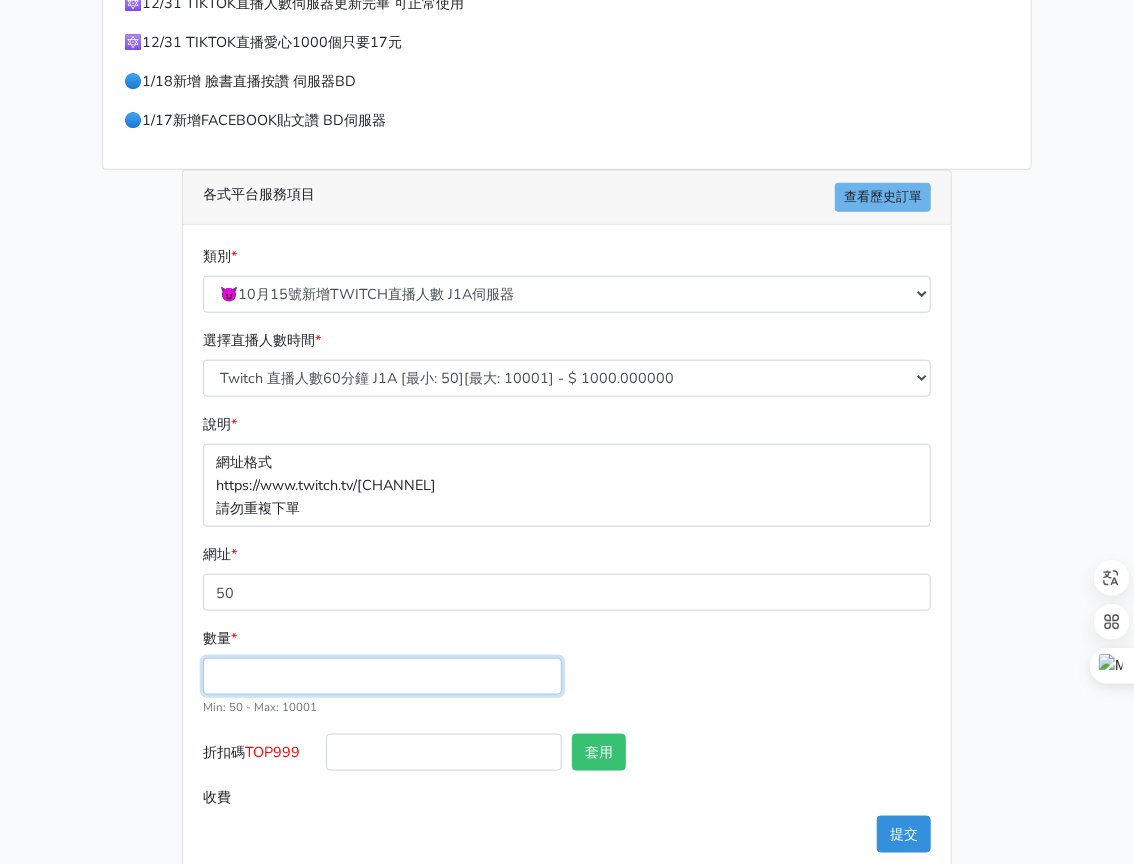 click on "數量 *" at bounding box center (382, 676) 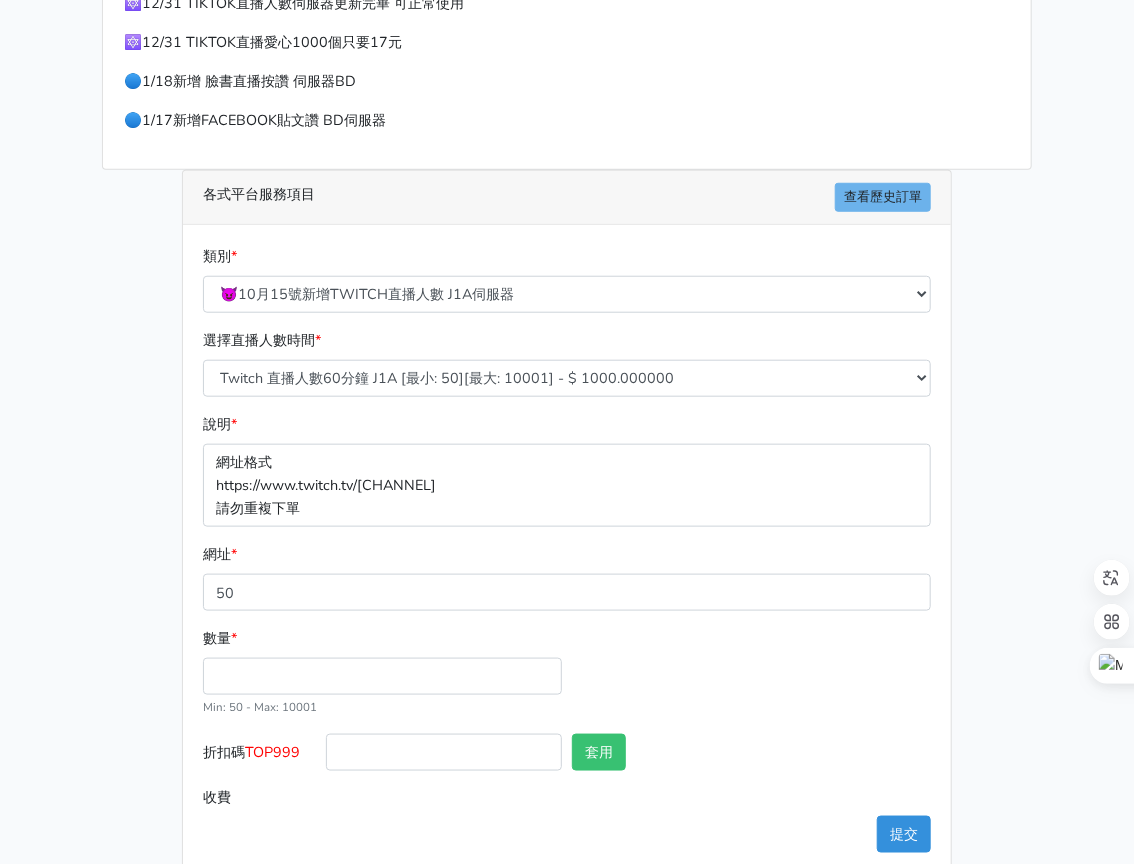 click on "數量 *
Min: 50 - Max: 10001" at bounding box center [382, 672] 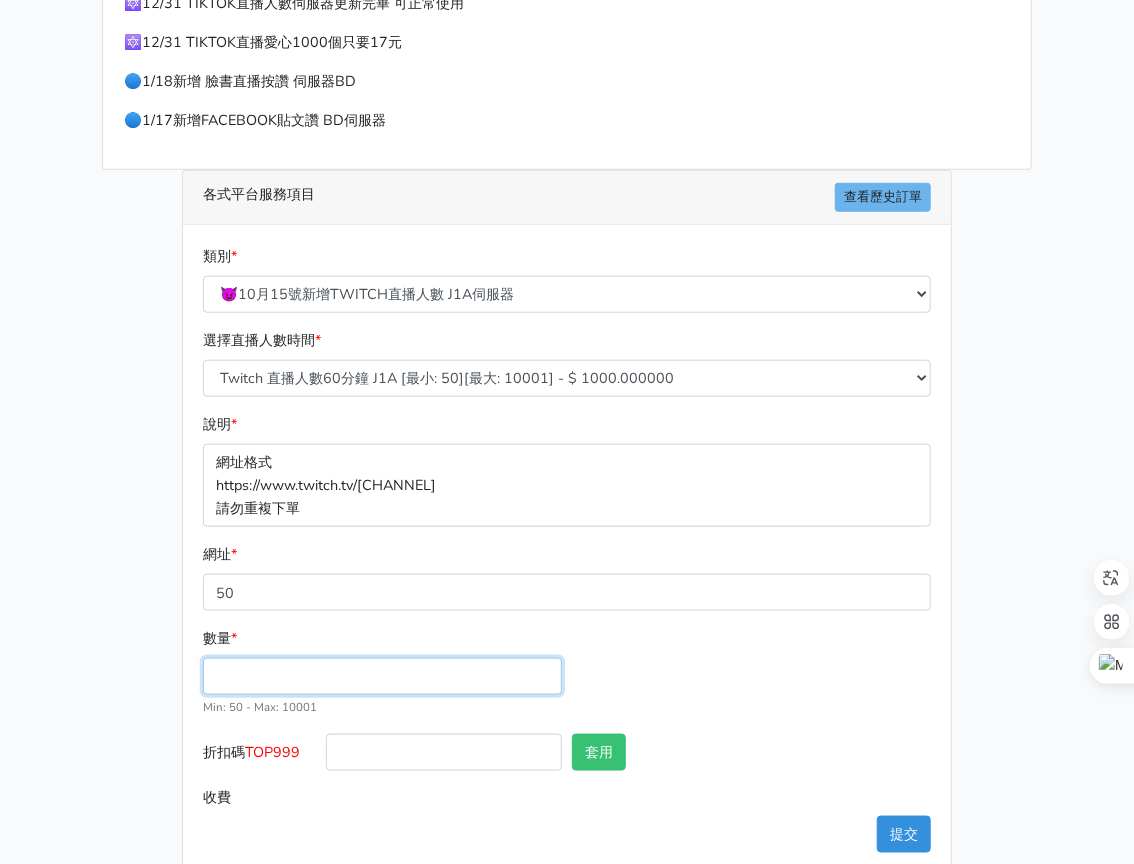 click on "數量 *" at bounding box center (382, 676) 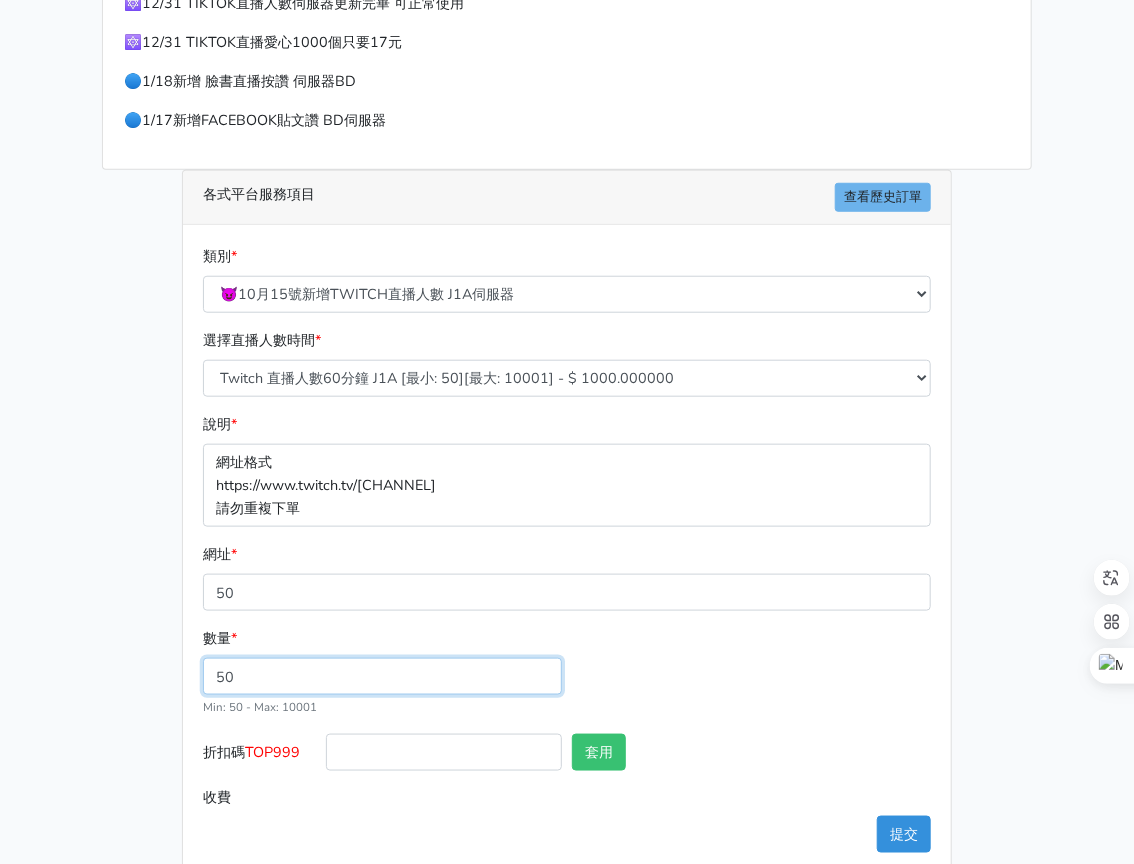type on "50" 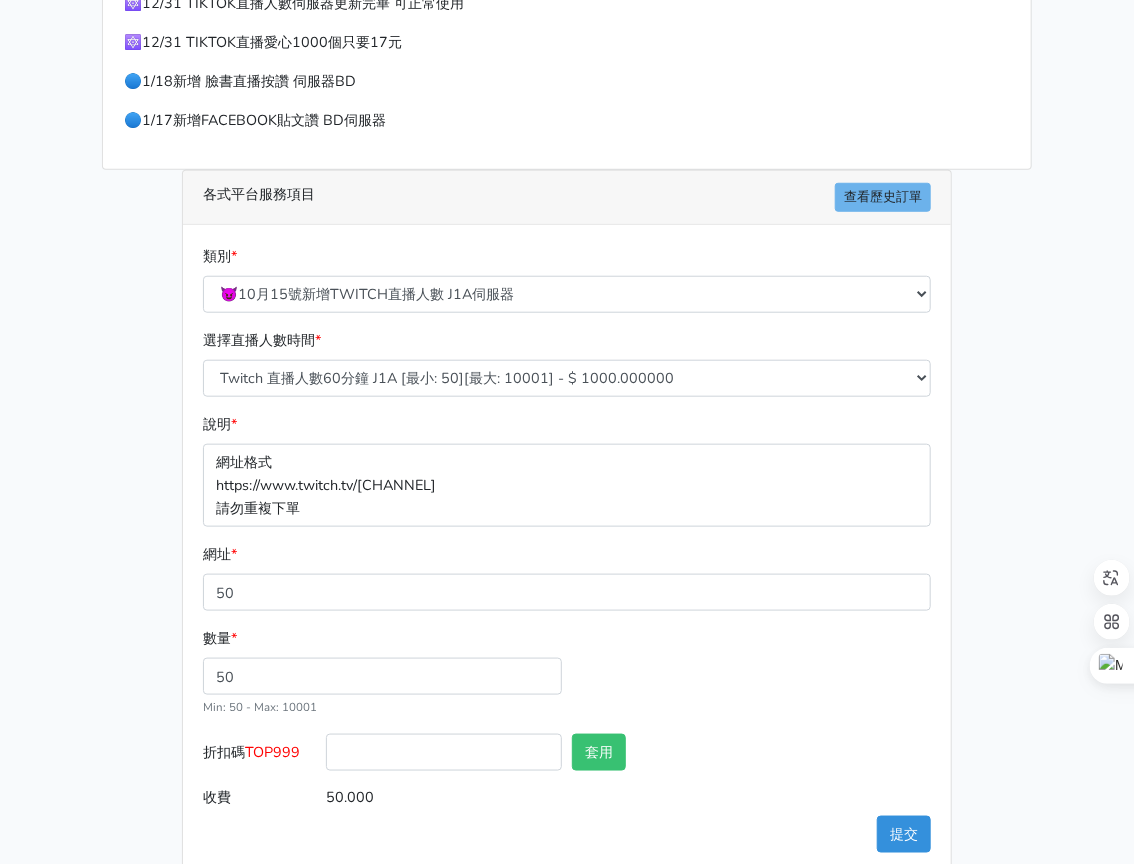 click on "50.000" at bounding box center (628, 797) 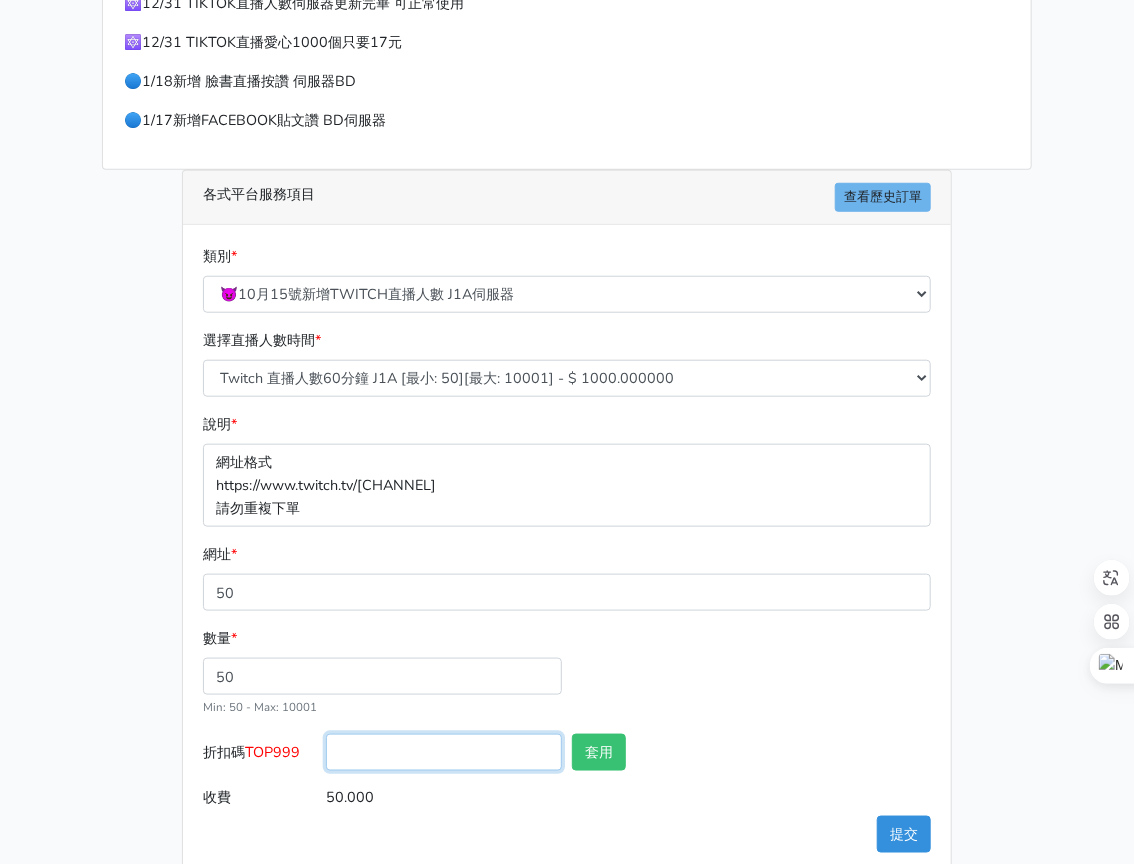 click on "折扣碼  TOP999" at bounding box center (444, 752) 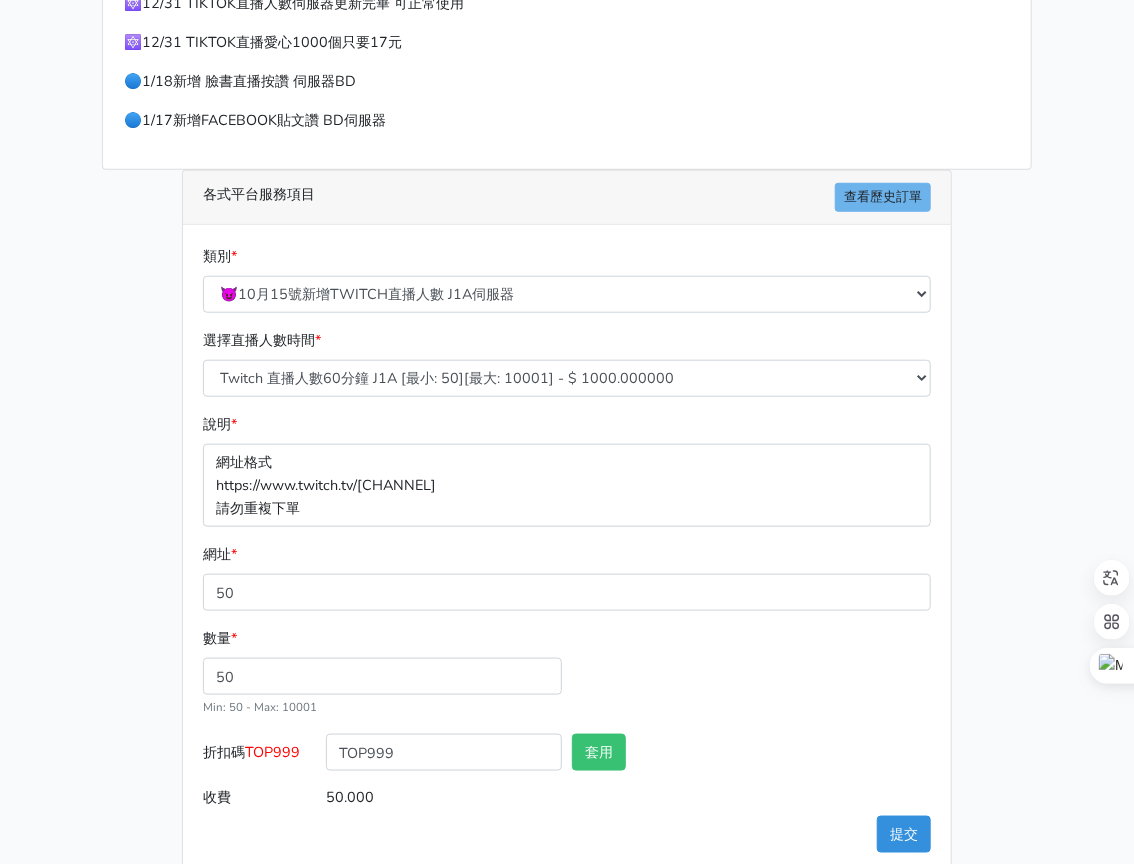click on "數量 *
50
Min: 50 - Max: 10001" at bounding box center [567, 680] 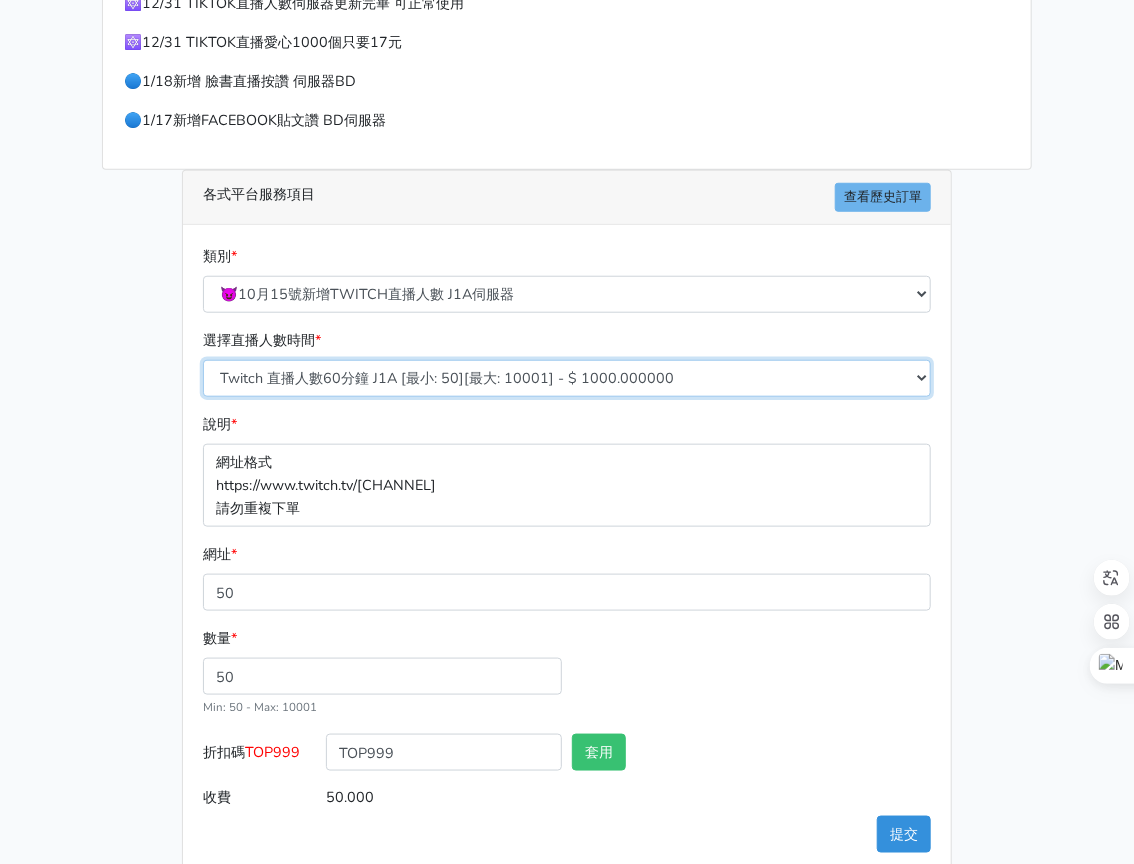 click on "Twitch 直播人數60分鐘 J1A [最小: 50][最大: 10001] - $ 1000.000000 Twitch 直播人數90分鐘 J1A [最小: 50][最大: 10001] - $ 1500.000000 Twitch 直播人數120分鐘 J1A [最小: 50][最大: 10000] - $ 2000.000000" at bounding box center [567, 378] 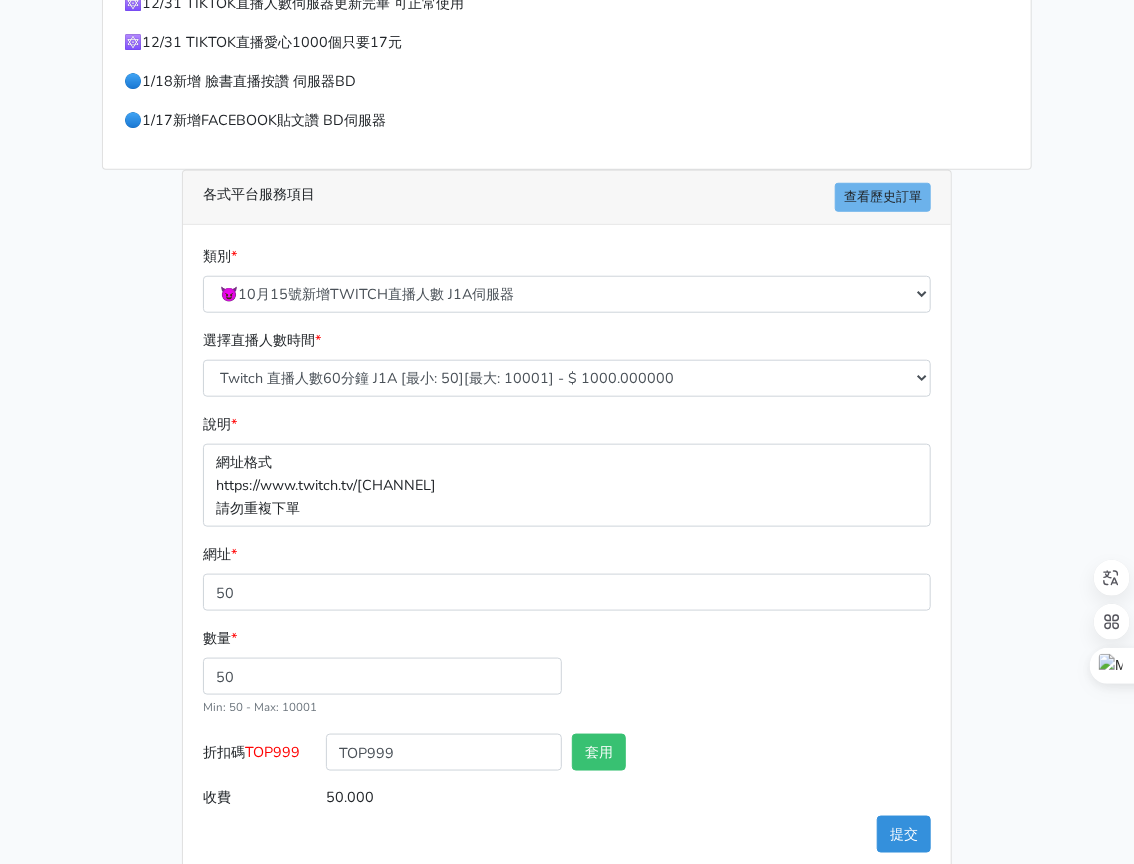 click on "選擇直播人數時間 *
Twitch 直播人數60分鐘 J1A [最小: 50][最大: 10001] - $ 1000.000000 Twitch 直播人數90分鐘 J1A [最小: 50][最大: 10001] - $ 1500.000000 Twitch 直播人數120分鐘 J1A [最小: 50][最大: 10000] - $ 2000.000000" at bounding box center [567, 279] 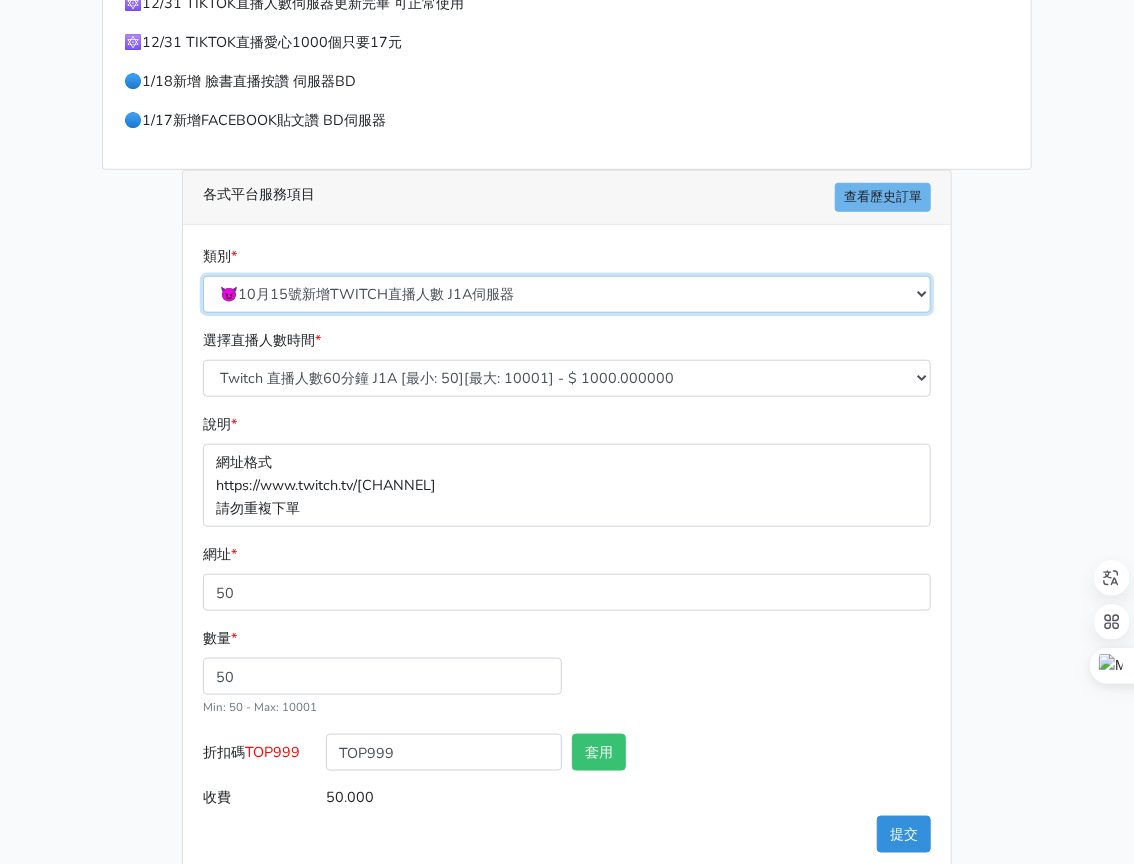 click on "🔵FACEBOOK 直播人數緊急備用伺服器 2號AB伺服器
🔵FACEBOOK 網軍專用貼文留言 安全保密
🔵FACEBOOK 直播人數伺服器 快進
🔵9/30 FACEBOOK 直播人數緩慢進場緩慢退場 台灣獨家
🔵FACEBOOK 直播人數緊急備用伺服器 J1
🔵FACEBOOK按讚-追蹤-評論-社團成員-影片觀看-短影片觀看
🔵台灣帳號FACEBOOK按讚、表情、分享、社團、追蹤服務" at bounding box center (567, 294) 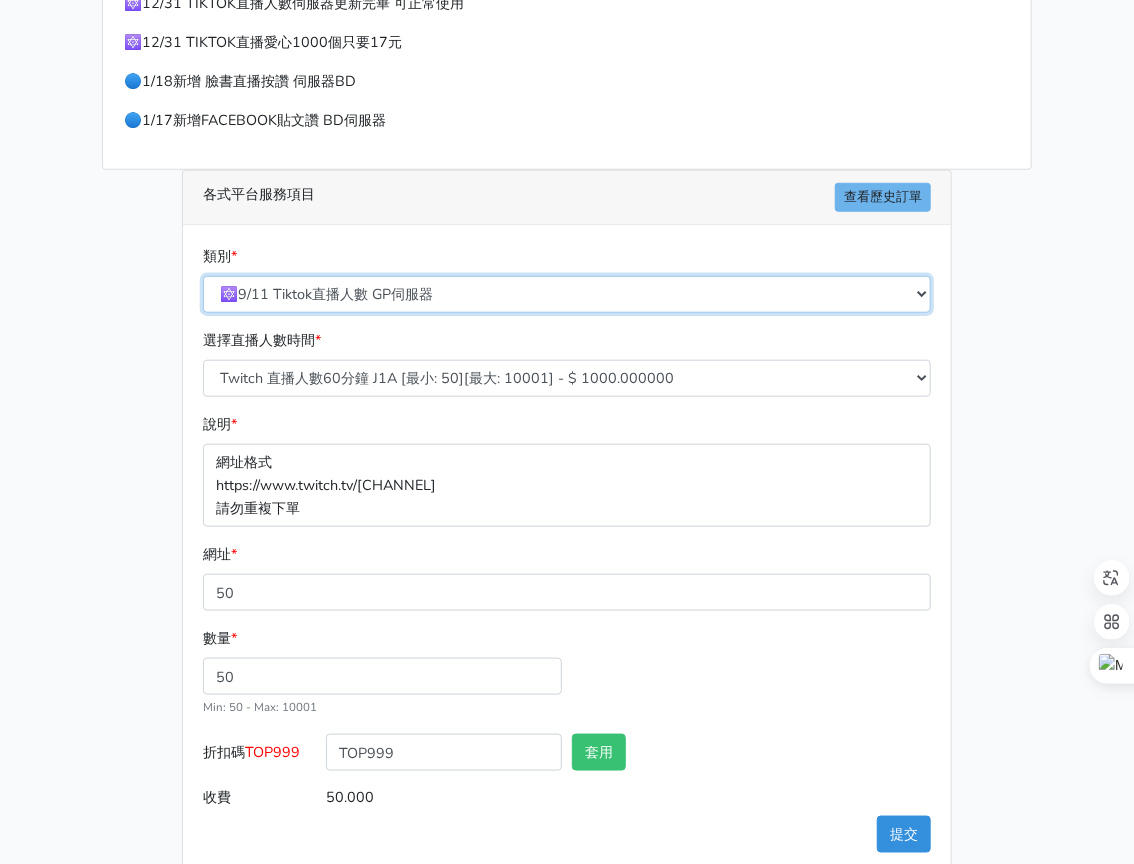click on "🔵FACEBOOK 直播人數緊急備用伺服器 2號AB伺服器
🔵FACEBOOK 網軍專用貼文留言 安全保密
🔵FACEBOOK 直播人數伺服器 快進
🔵9/30 FACEBOOK 直播人數緩慢進場緩慢退場 台灣獨家
🔵FACEBOOK 直播人數緊急備用伺服器 J1
🔵FACEBOOK按讚-追蹤-評論-社團成員-影片觀看-短影片觀看
🔵台灣帳號FACEBOOK按讚、表情、分享、社團、追蹤服務" at bounding box center [567, 294] 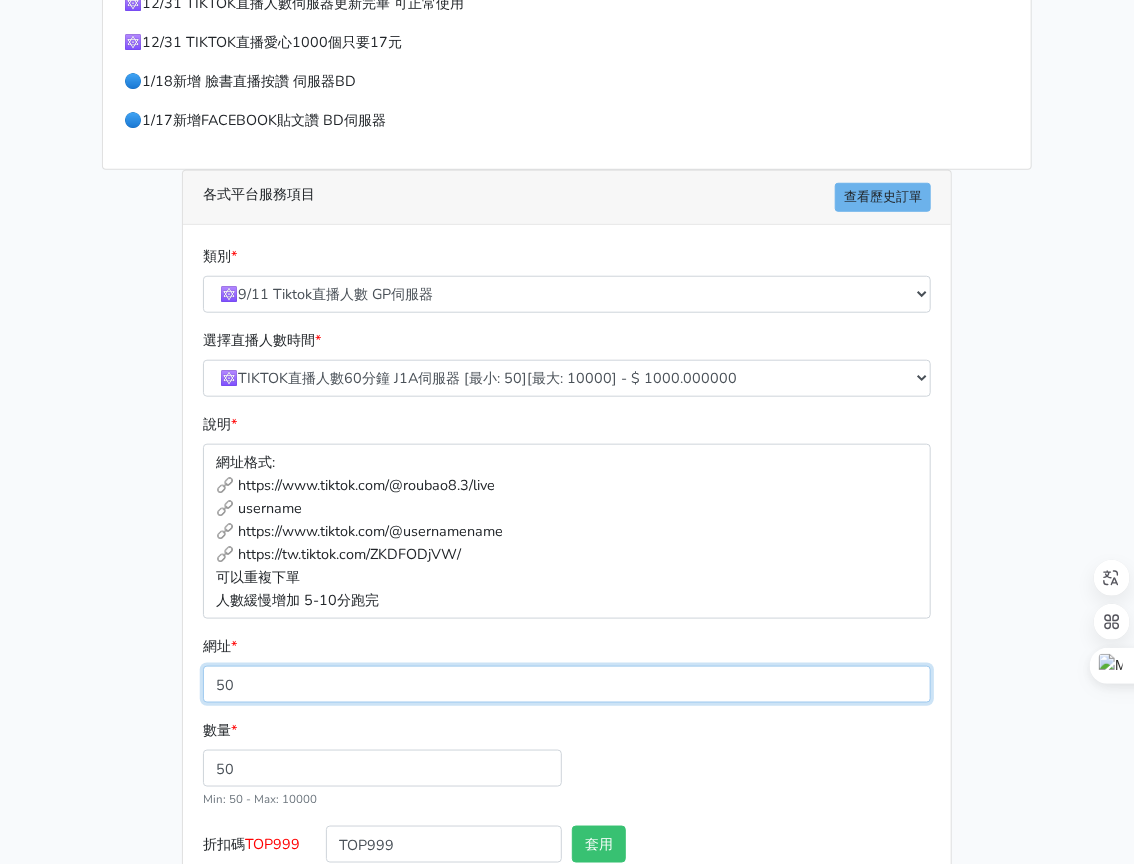 click on "50" at bounding box center (567, 684) 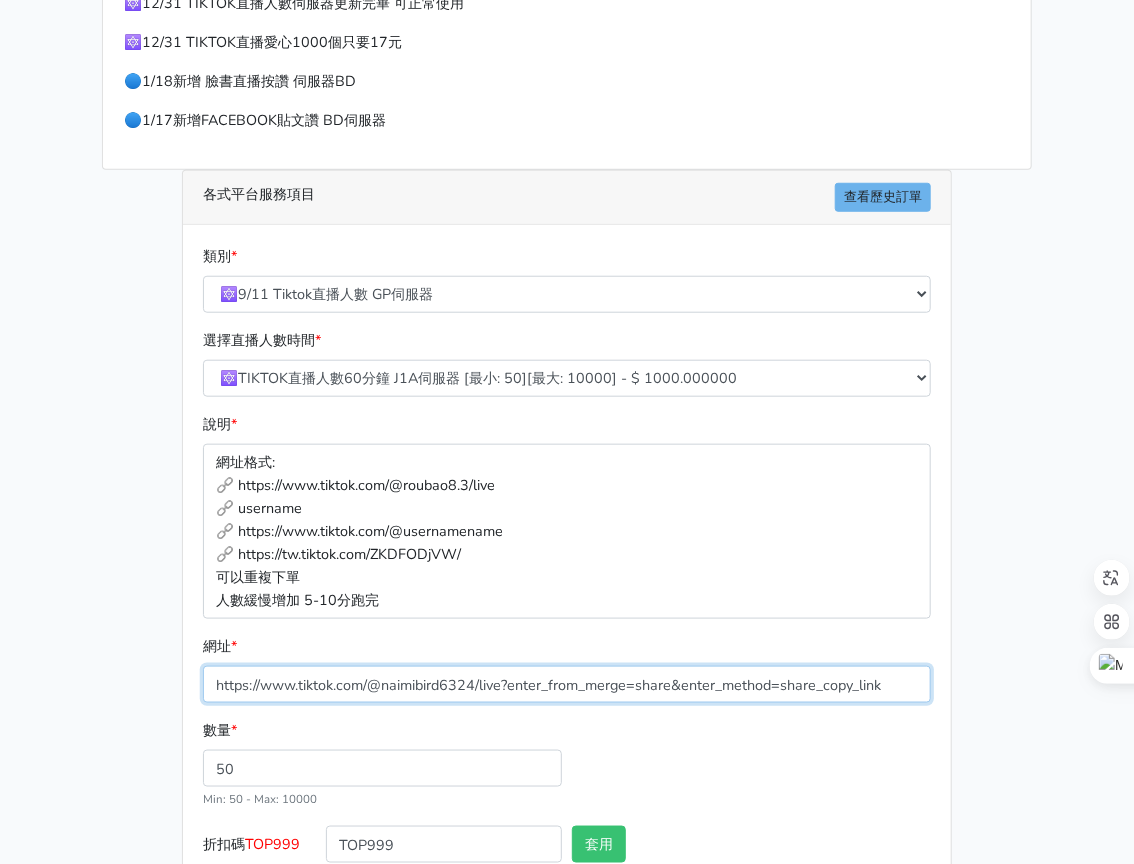 type on "https://www.tiktok.com/@naimibird6324/live?enter_from_merge=share&enter_method=share_copy_link" 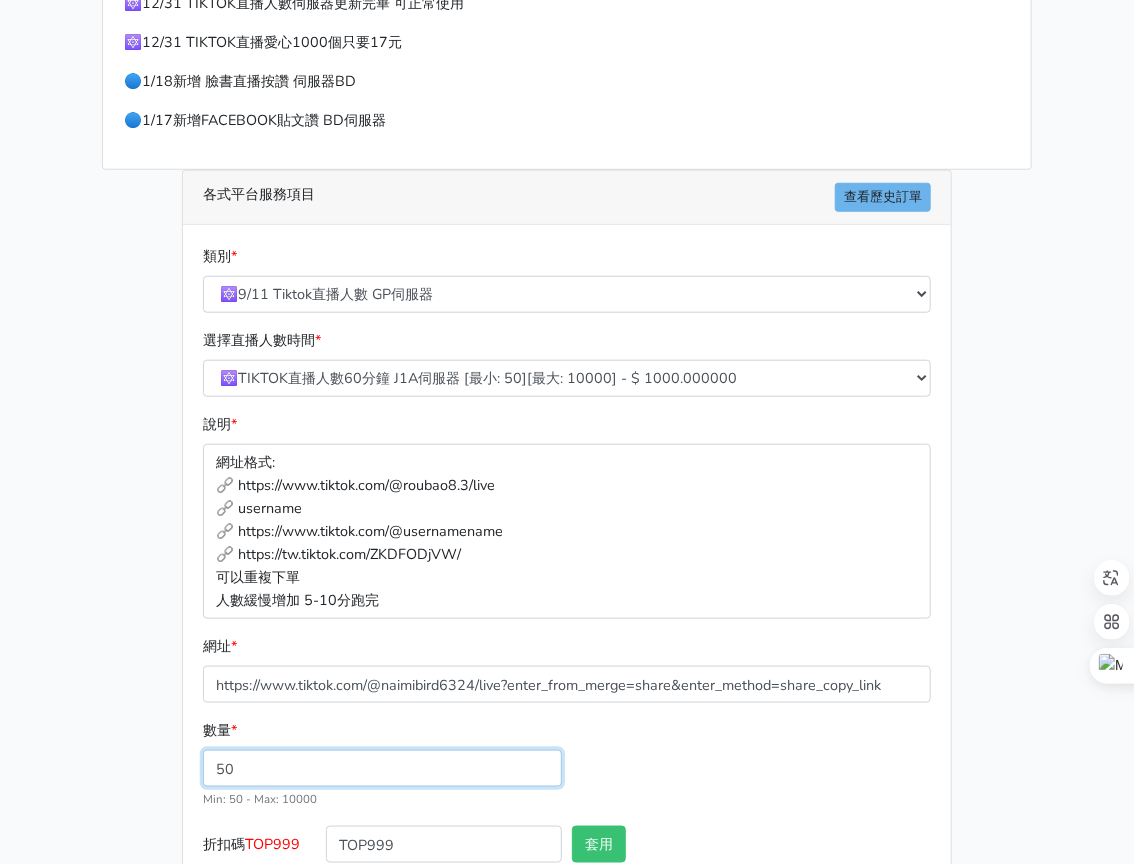 click on "50" at bounding box center [382, 768] 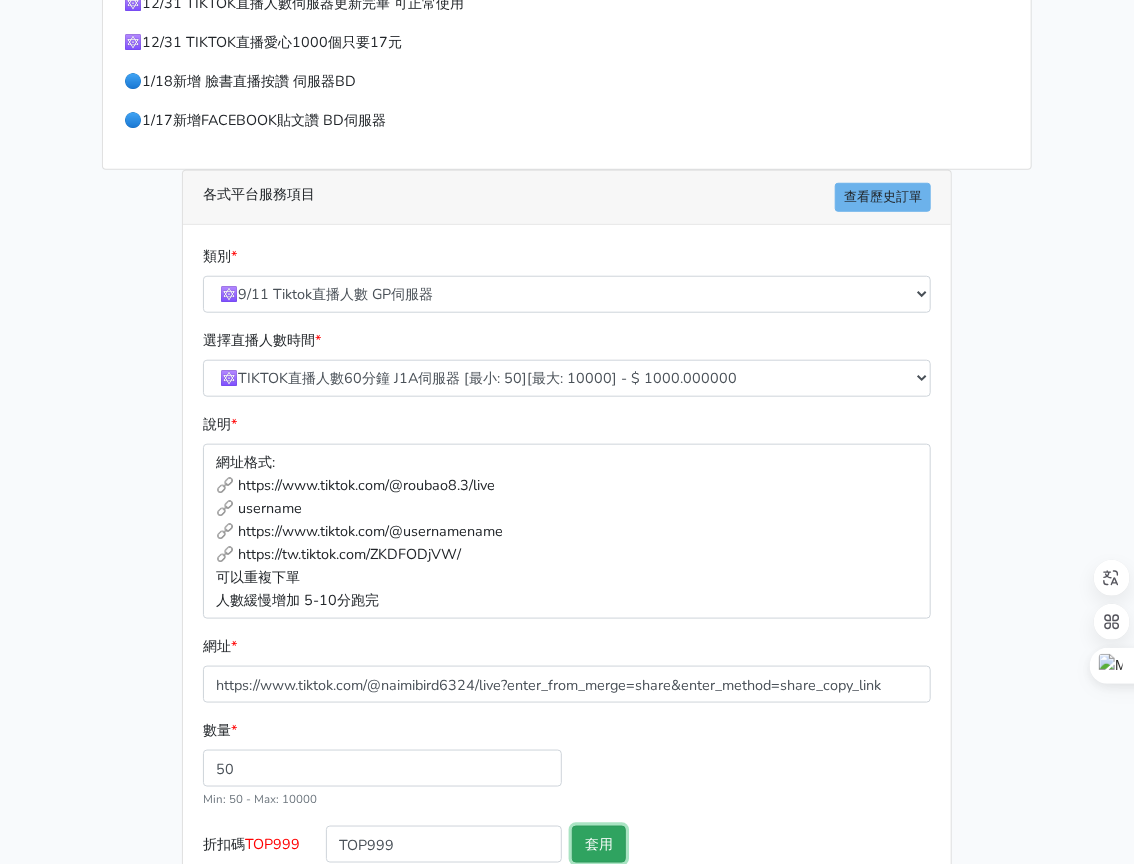 click on "套用" at bounding box center (599, 844) 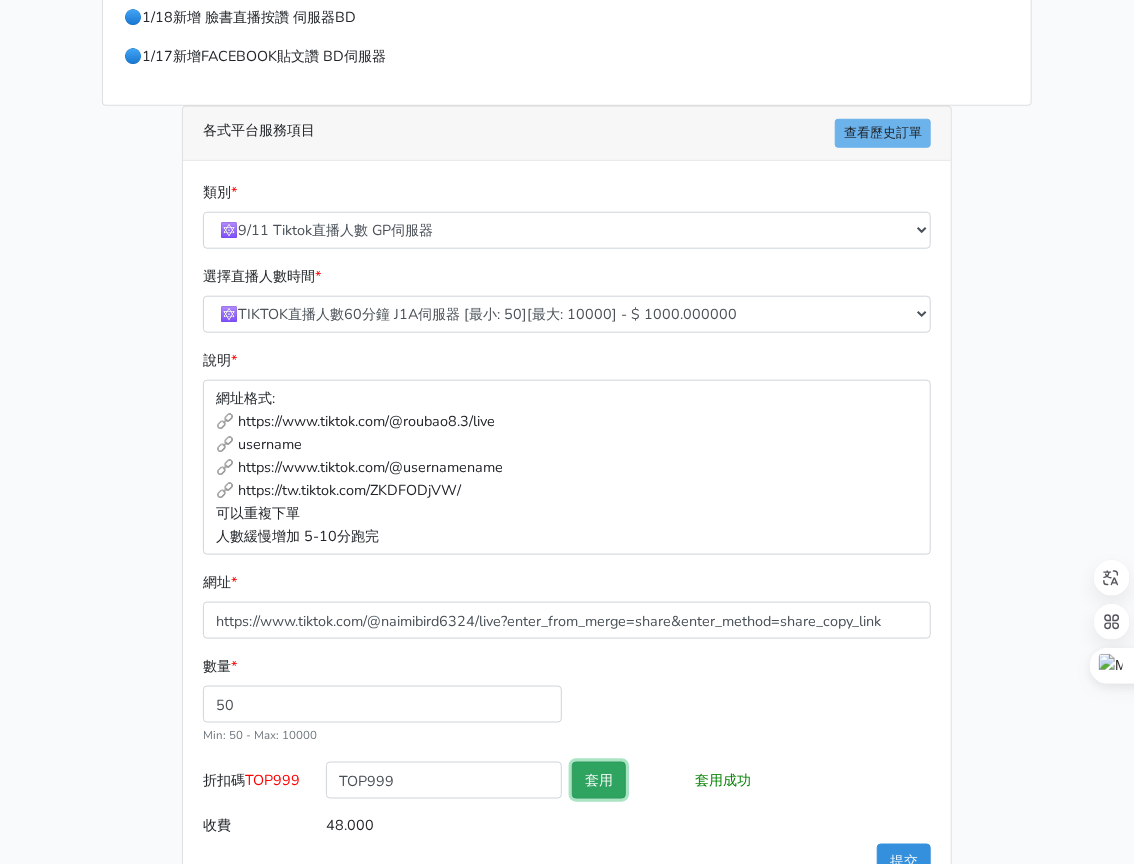 scroll, scrollTop: 624, scrollLeft: 0, axis: vertical 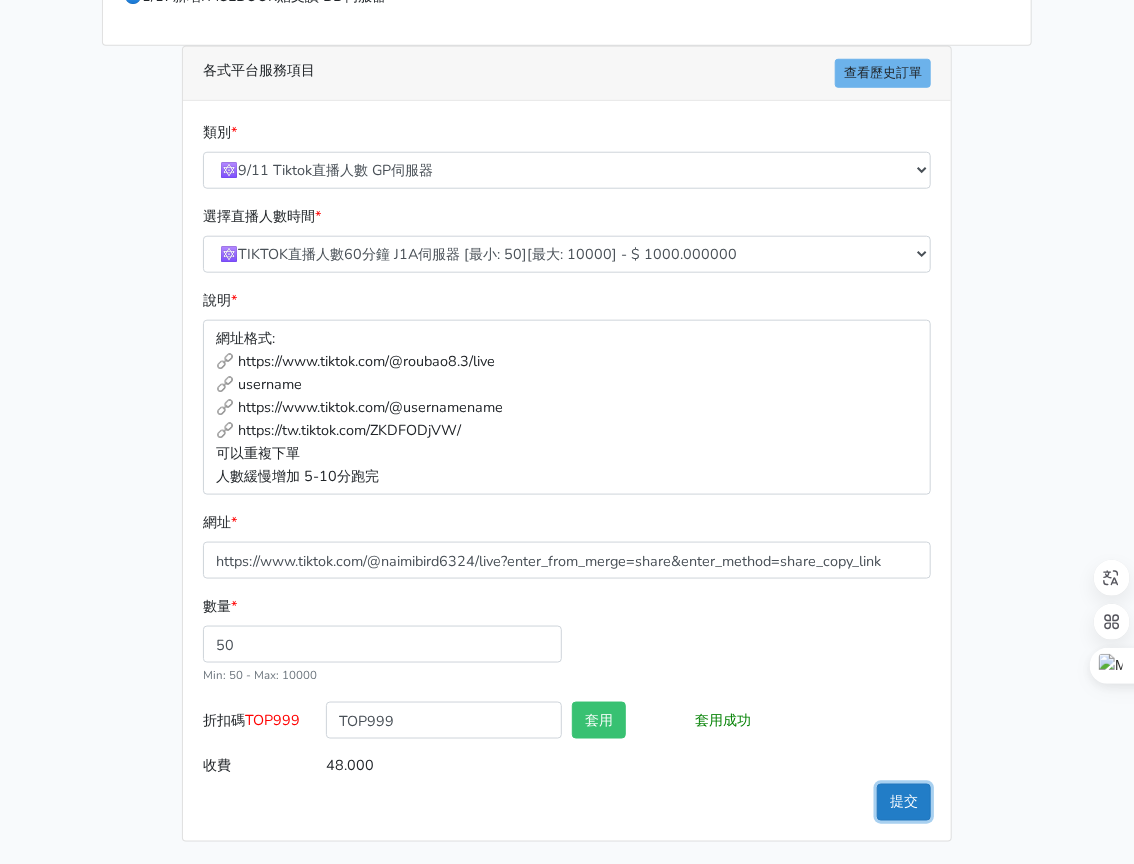 click on "提交" at bounding box center (904, 802) 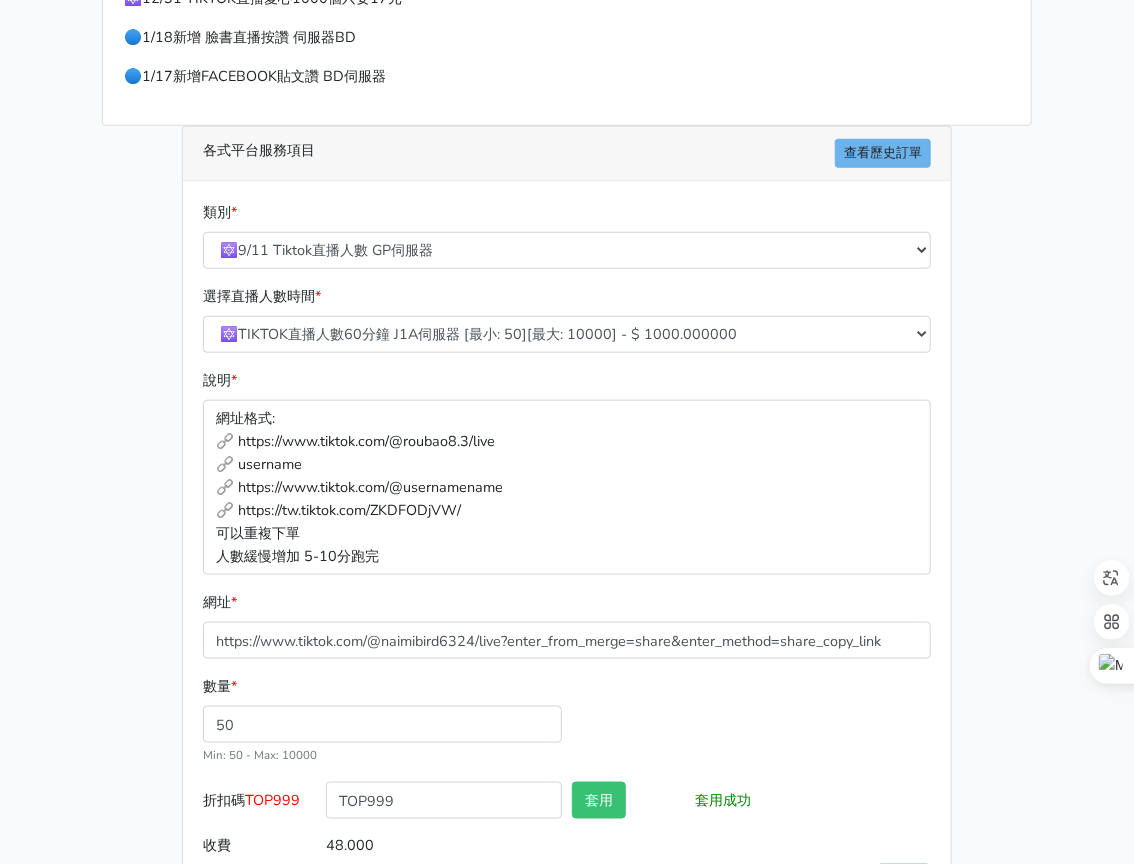 scroll, scrollTop: 424, scrollLeft: 0, axis: vertical 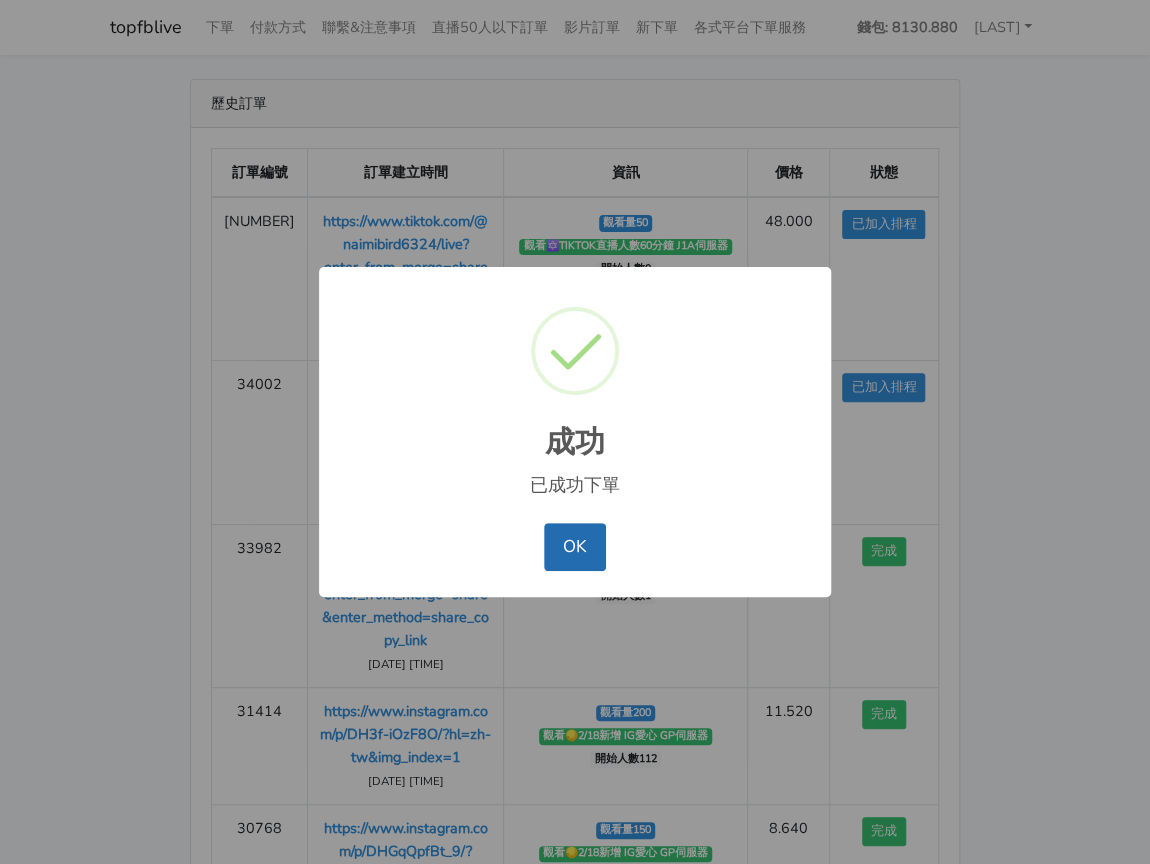 click on "OK" at bounding box center [574, 547] 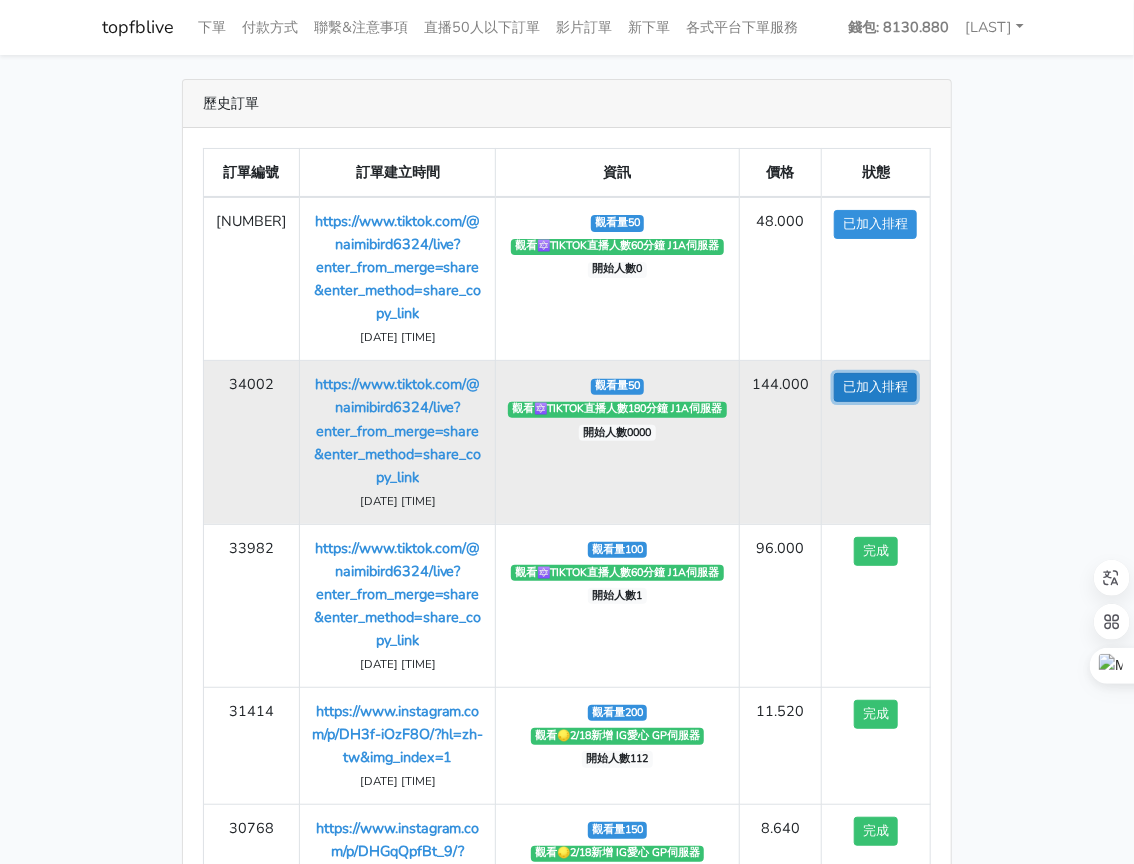 click on "已加入排程" at bounding box center (875, 224) 